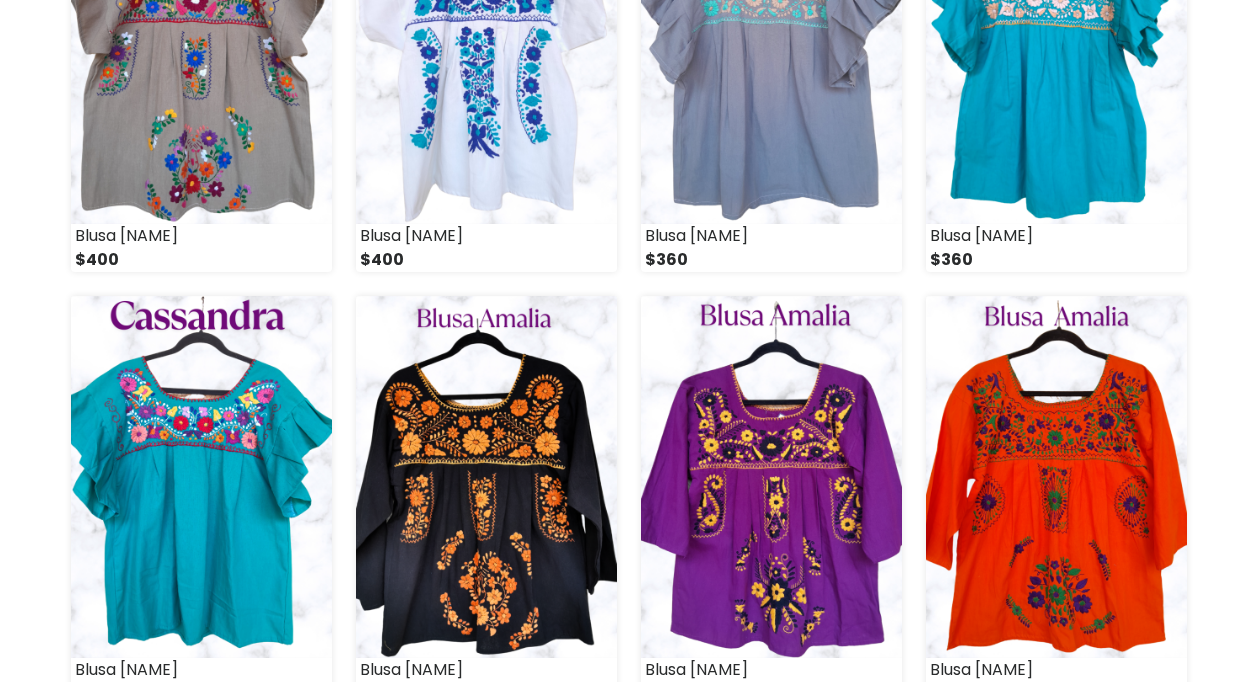 scroll, scrollTop: 800, scrollLeft: 0, axis: vertical 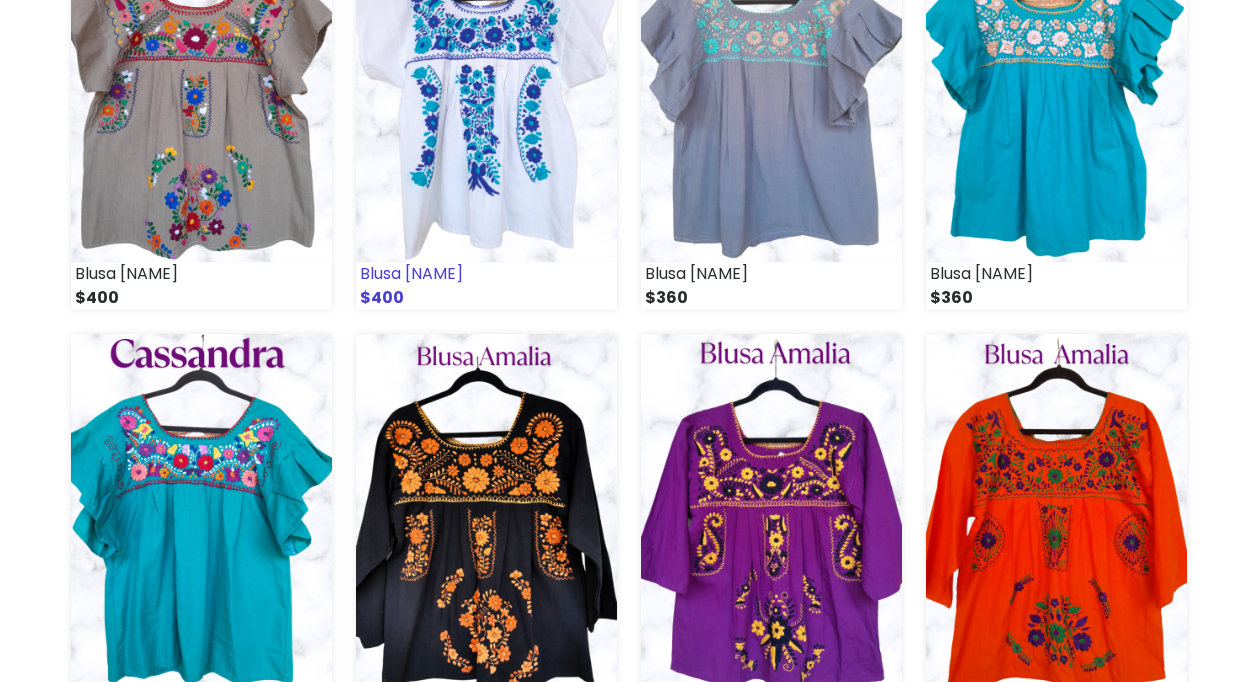 click at bounding box center [486, 81] 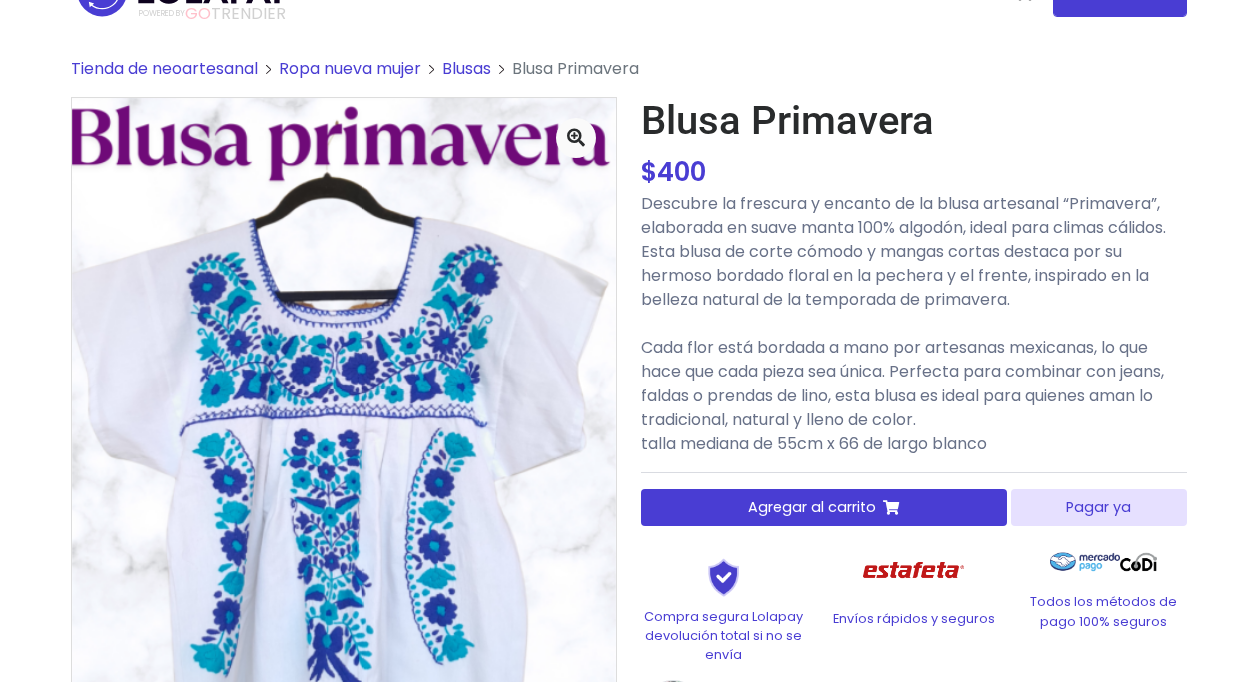 scroll, scrollTop: 0, scrollLeft: 0, axis: both 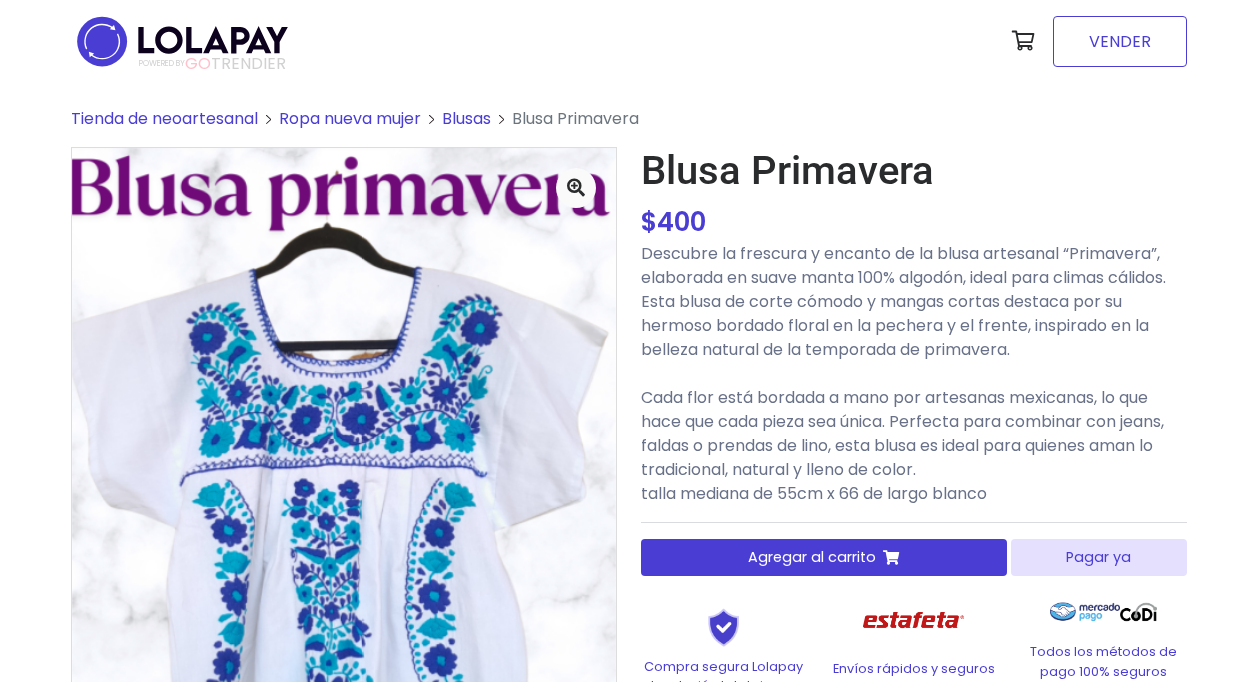 click on "VENDER" at bounding box center (1120, 41) 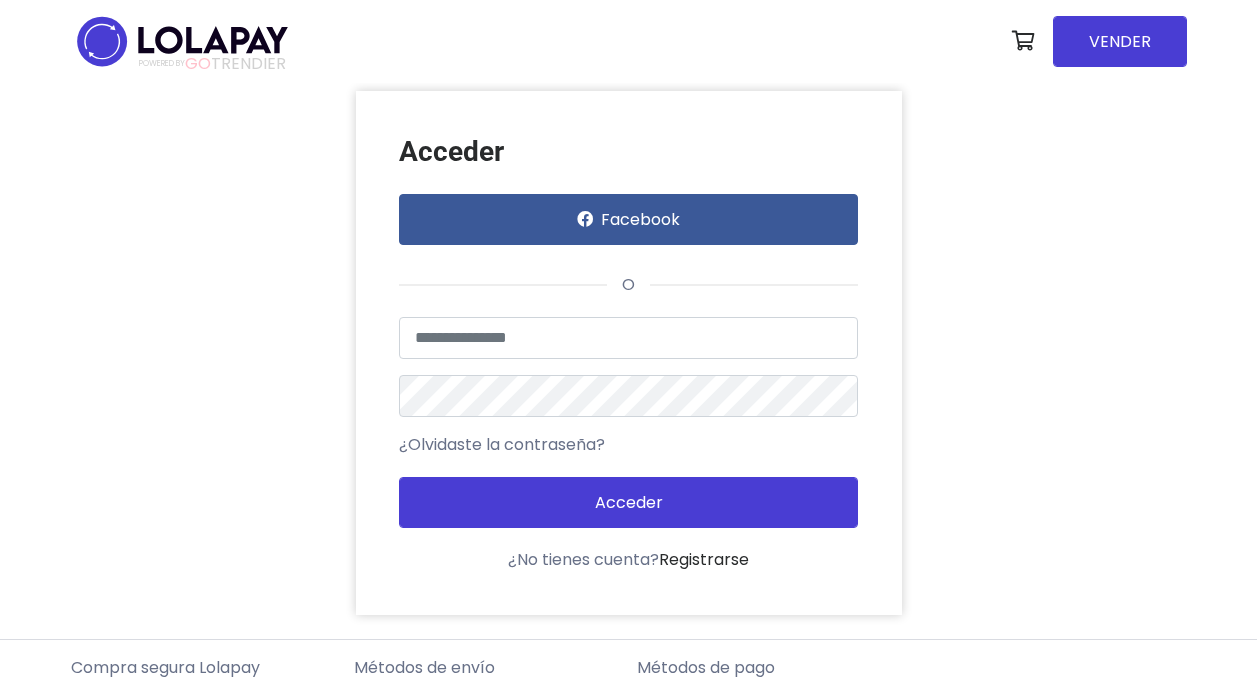 scroll, scrollTop: 0, scrollLeft: 0, axis: both 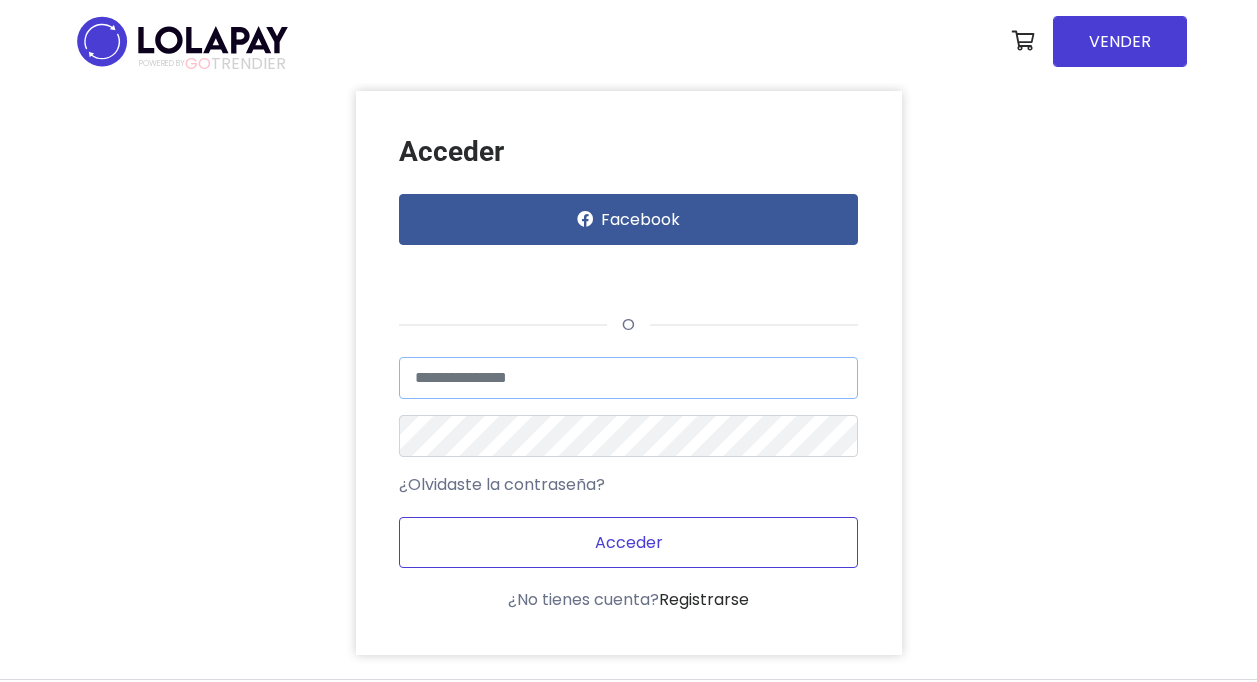 type on "**********" 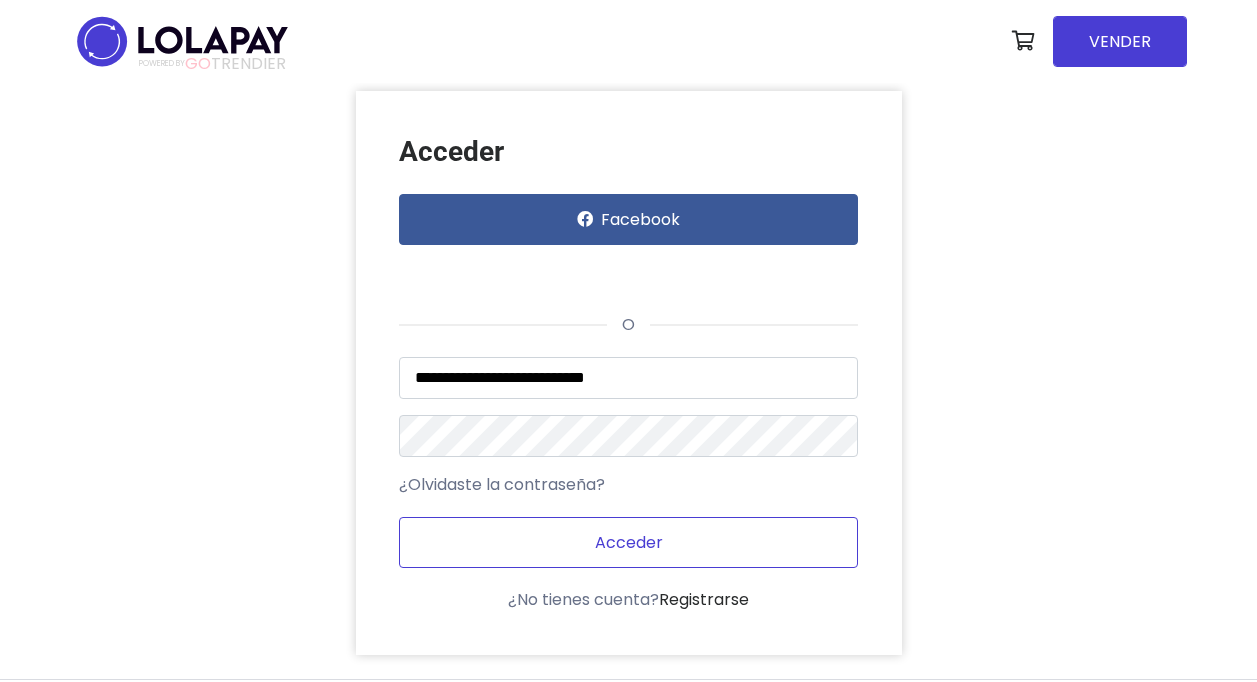 click on "Acceder" at bounding box center (628, 542) 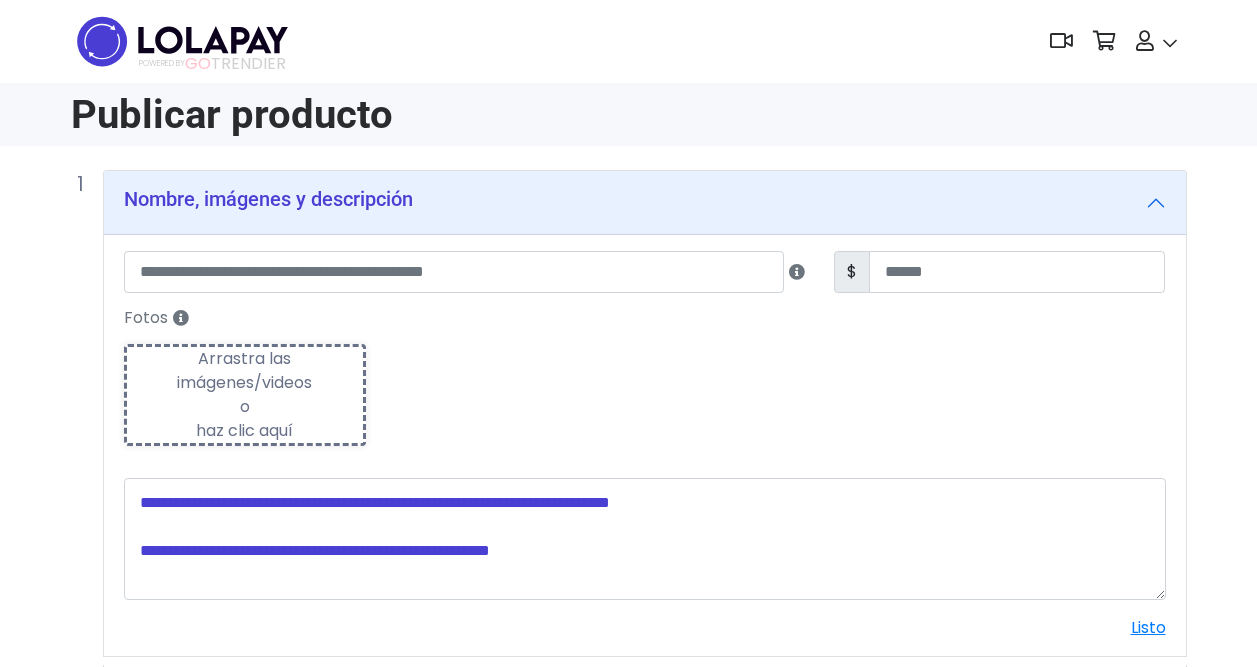 scroll, scrollTop: 0, scrollLeft: 0, axis: both 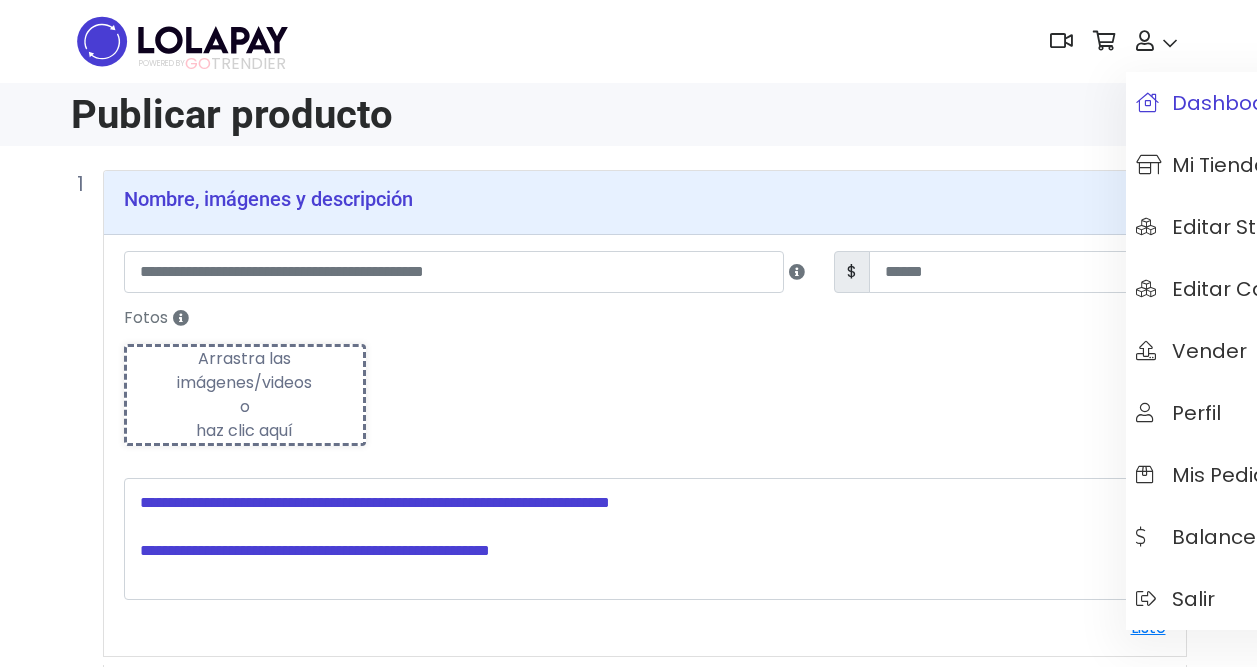 click at bounding box center (1146, 103) 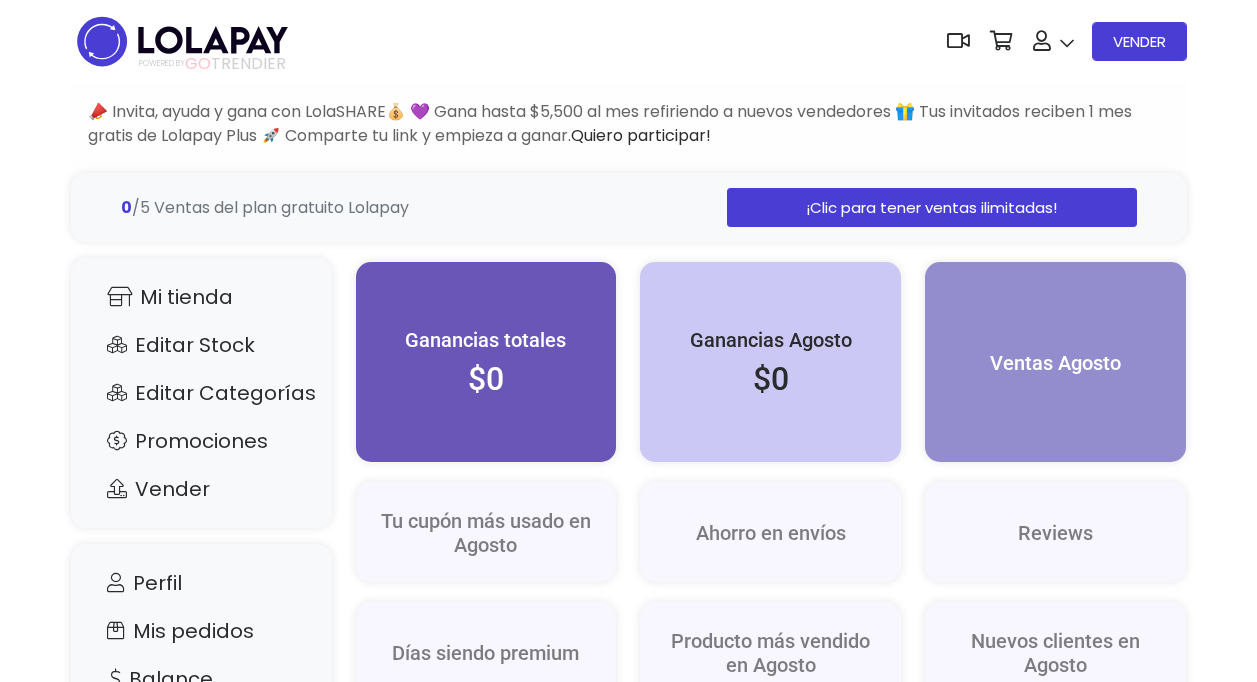 scroll, scrollTop: 100, scrollLeft: 0, axis: vertical 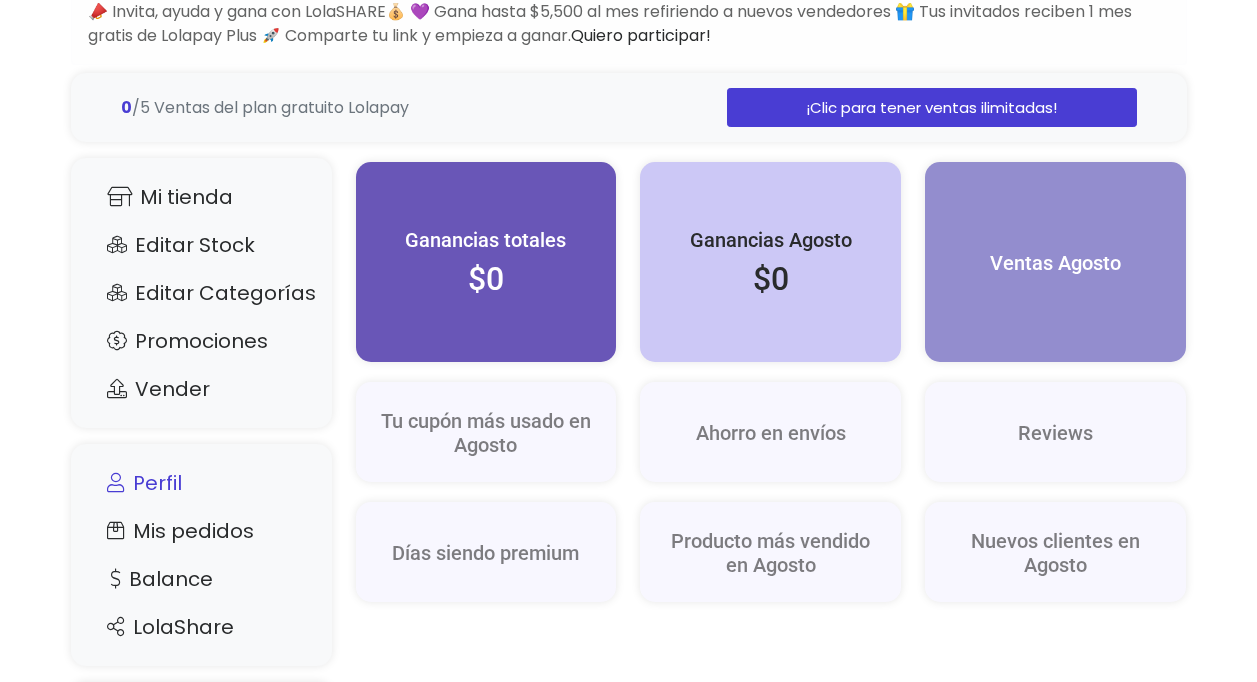 click on "Perfil" at bounding box center (201, 483) 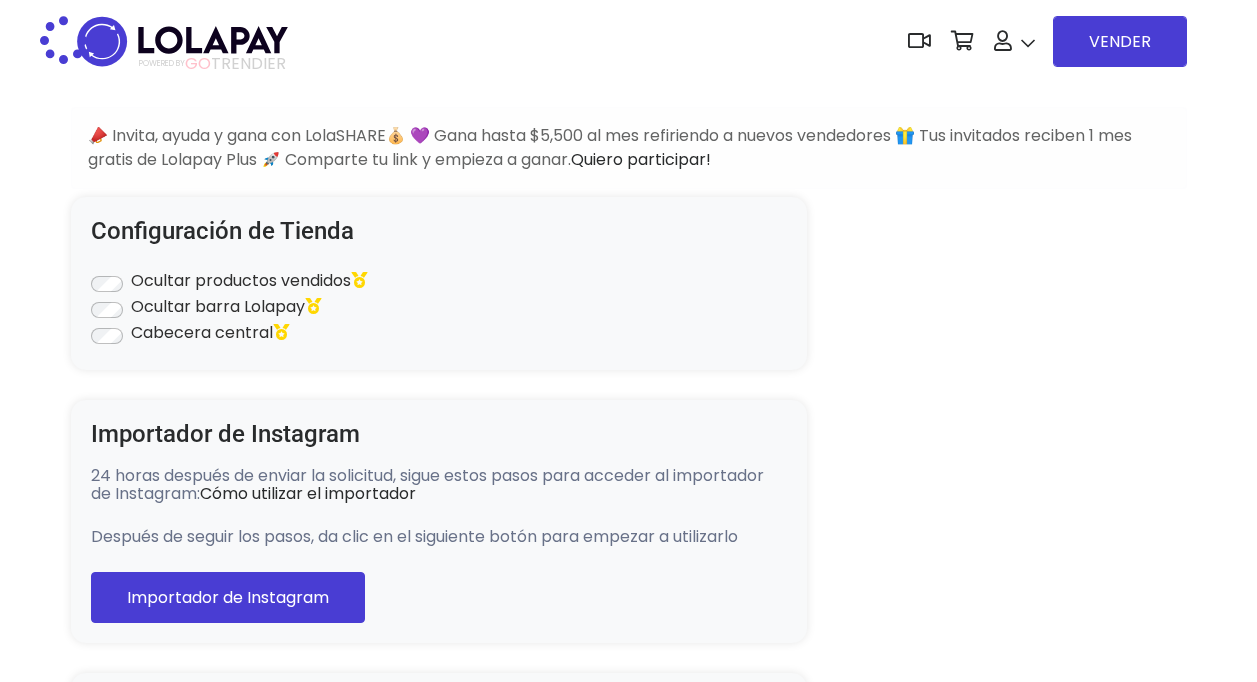 scroll, scrollTop: 0, scrollLeft: 0, axis: both 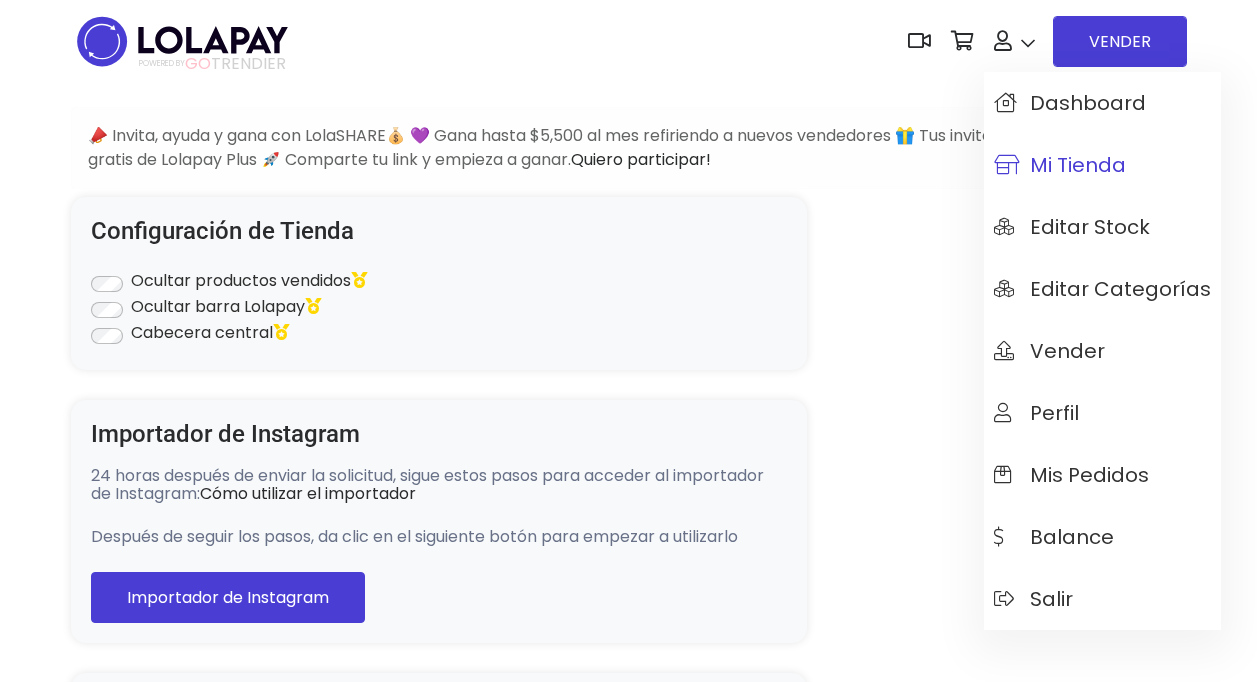 click on "Mi tienda" at bounding box center [1060, 165] 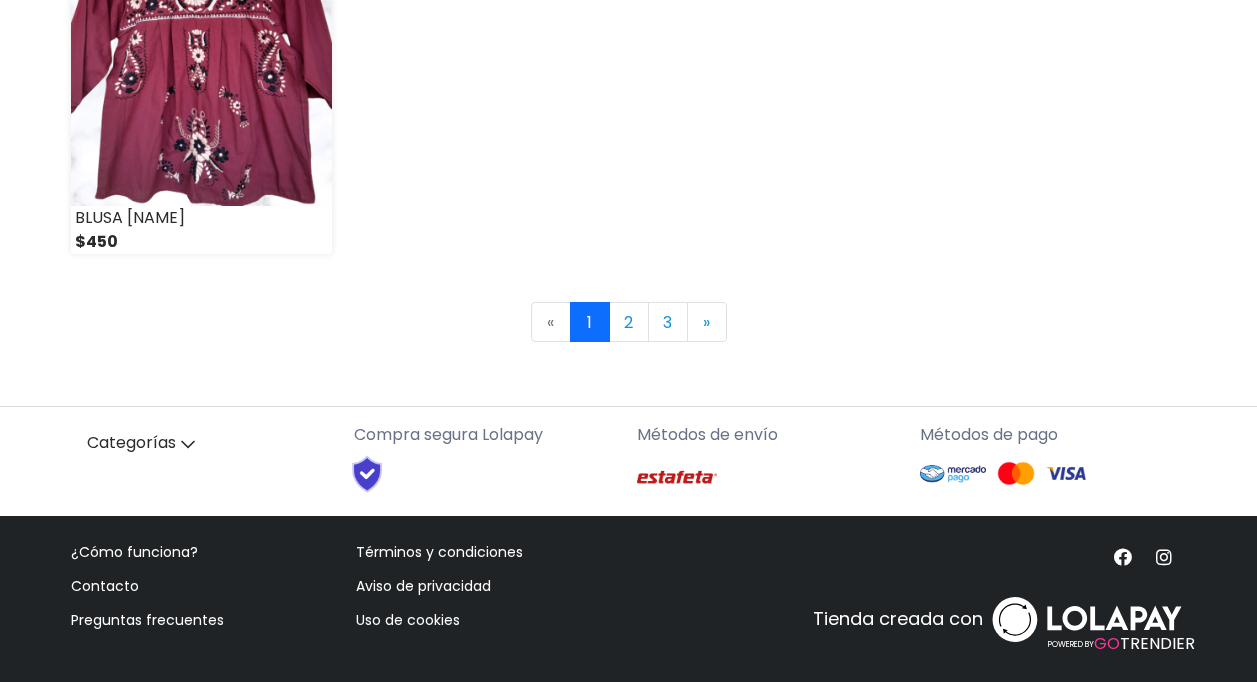scroll, scrollTop: 3032, scrollLeft: 0, axis: vertical 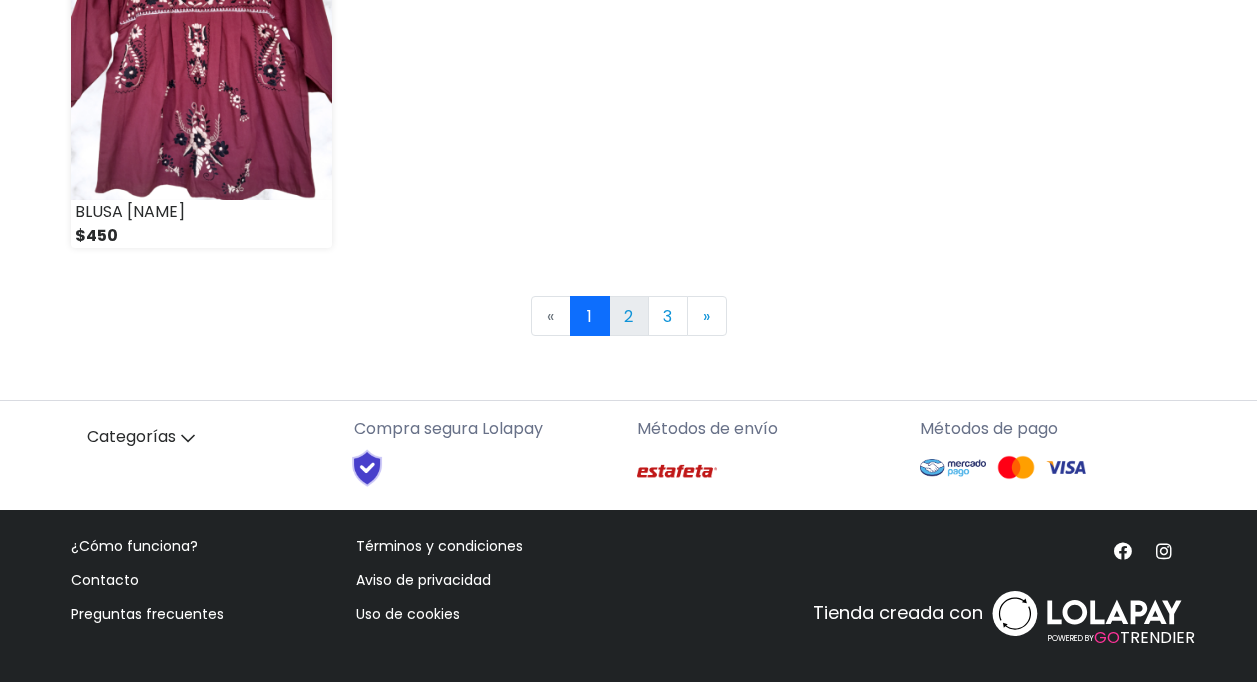 click on "2" at bounding box center [629, 316] 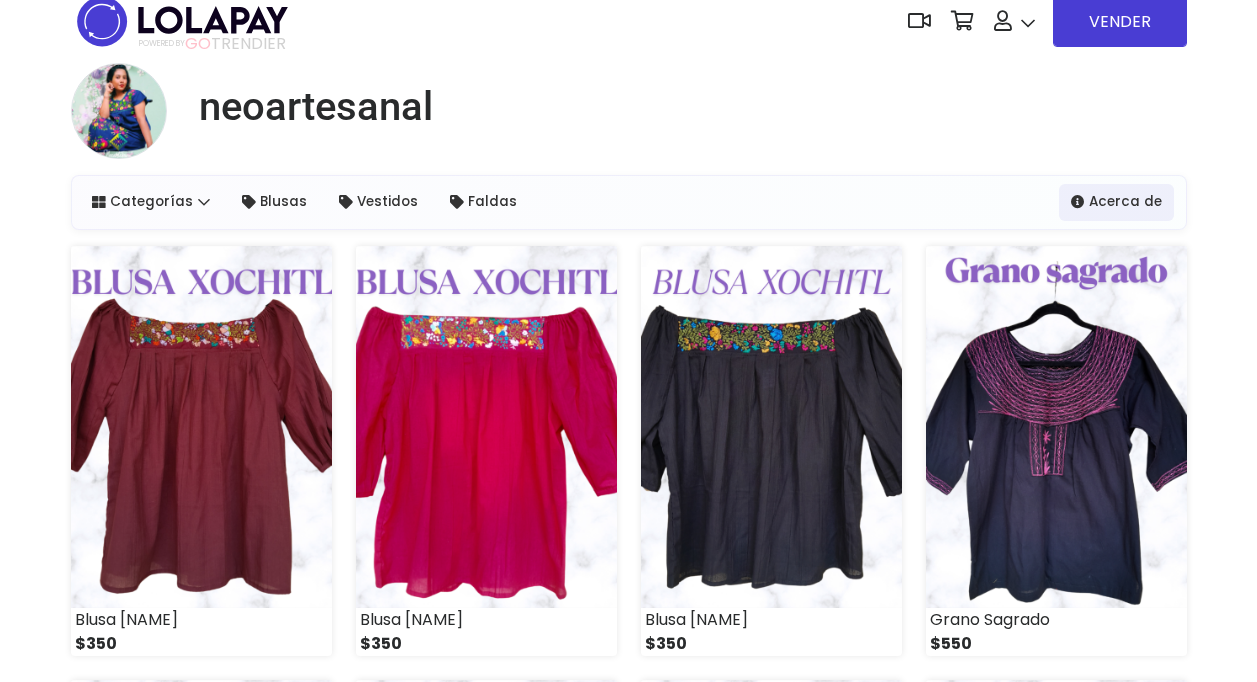 scroll, scrollTop: 0, scrollLeft: 0, axis: both 